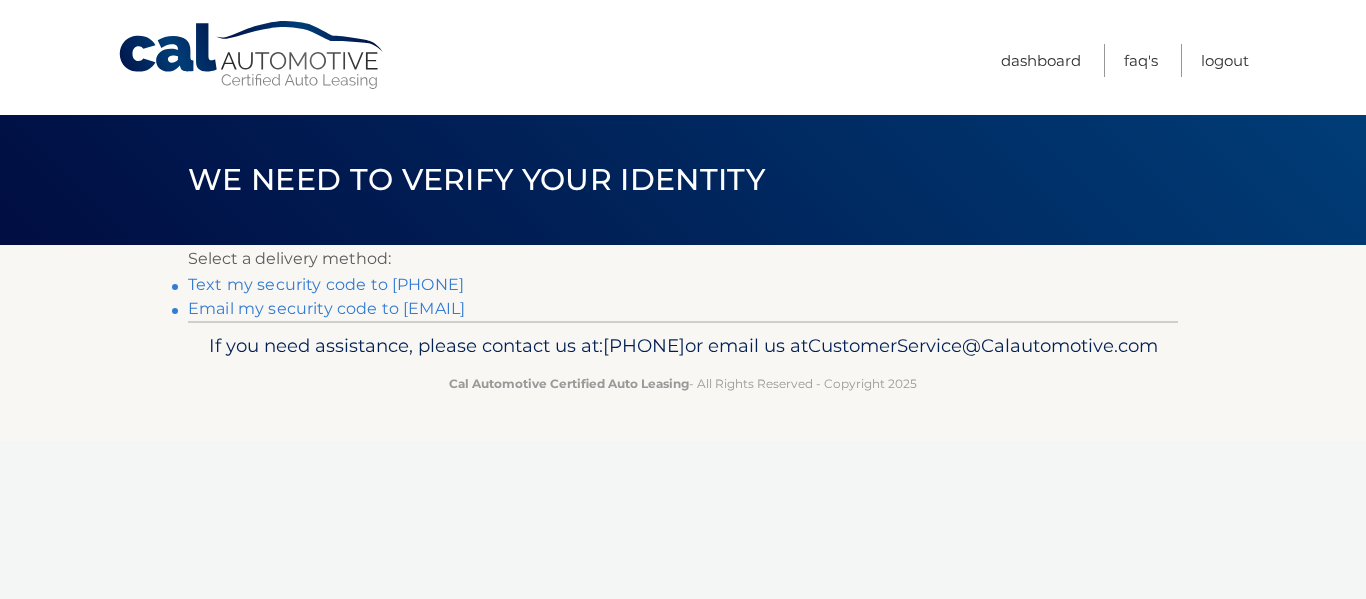 scroll, scrollTop: 0, scrollLeft: 0, axis: both 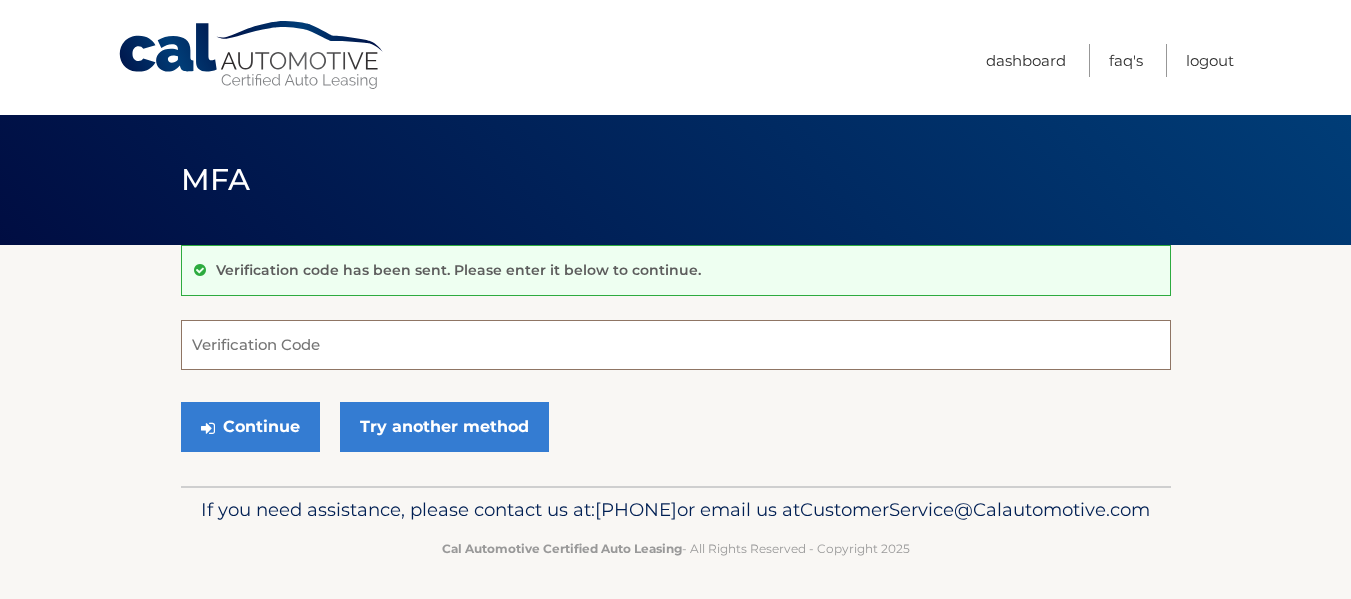 click on "Verification Code" at bounding box center (676, 345) 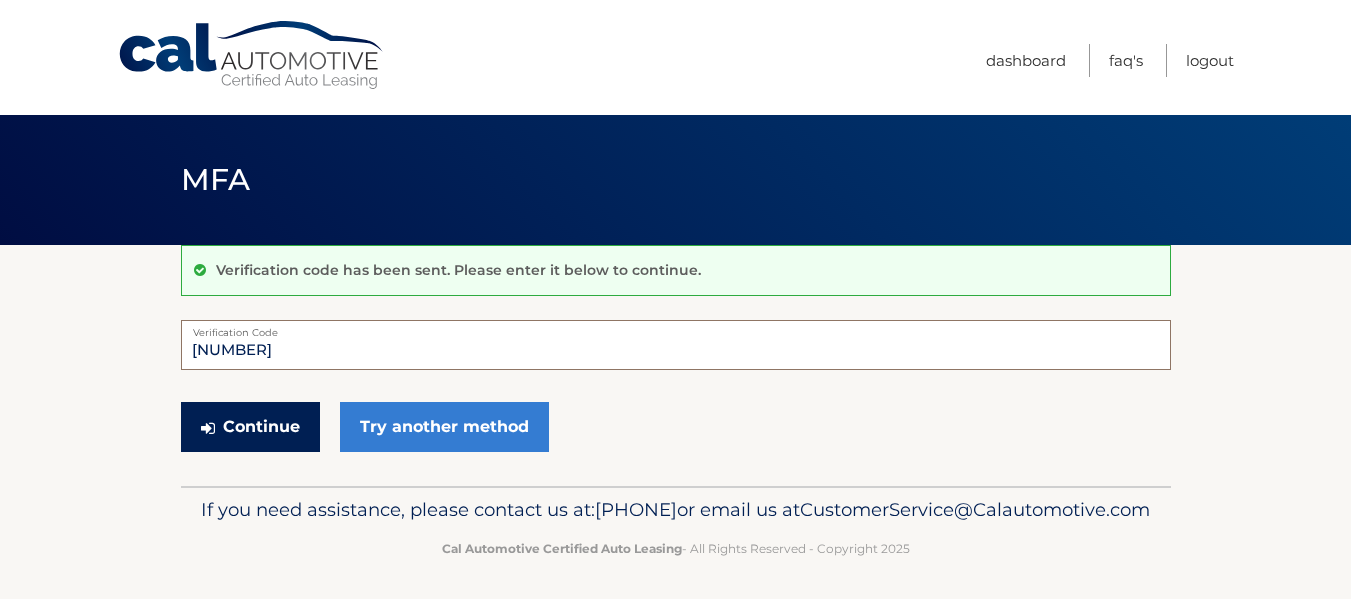 type on "220635" 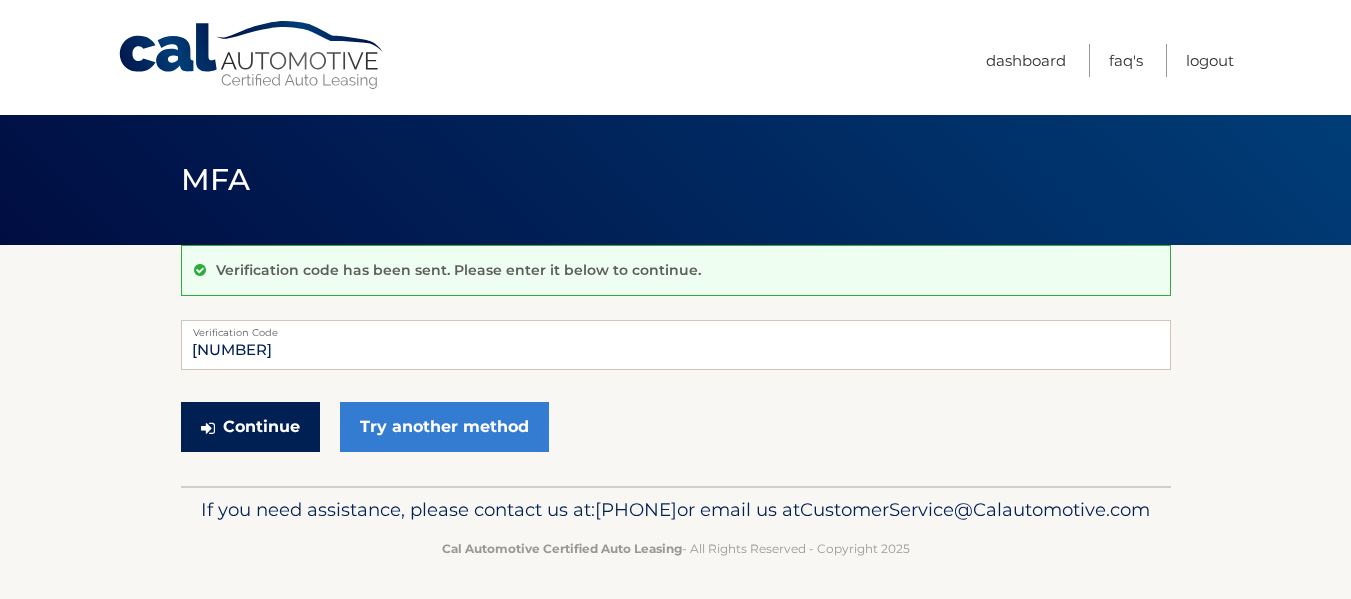 click on "Continue" at bounding box center (250, 427) 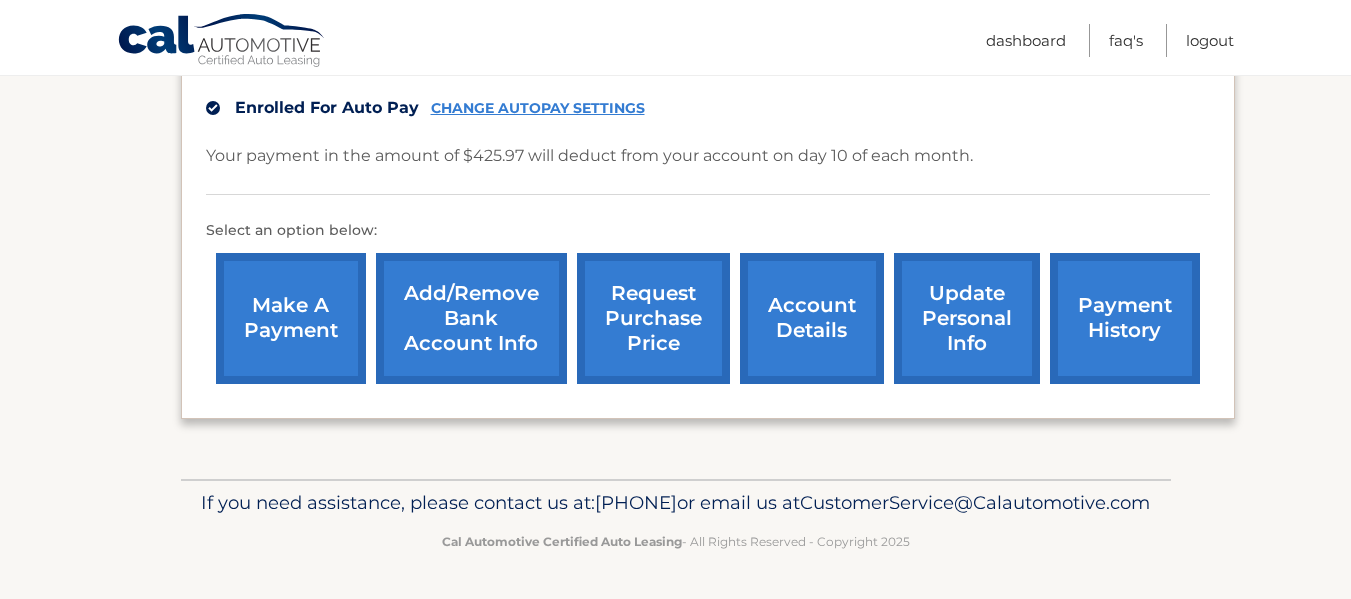 scroll, scrollTop: 537, scrollLeft: 0, axis: vertical 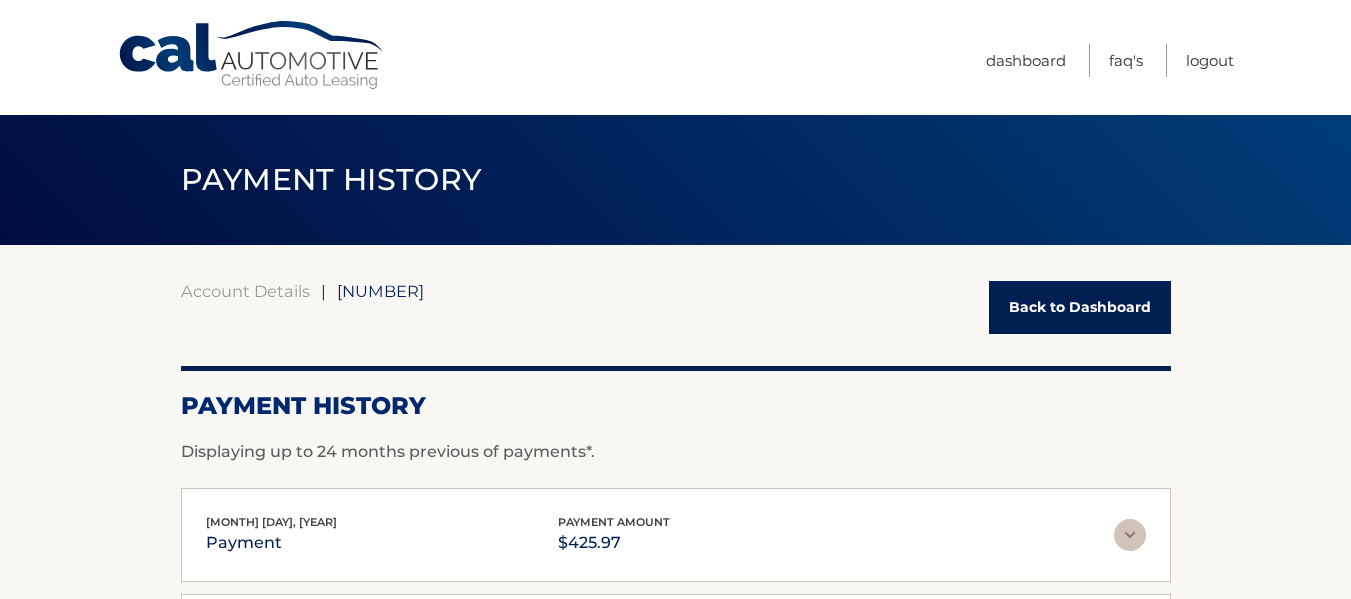 click on "Back to Dashboard" at bounding box center (1080, 307) 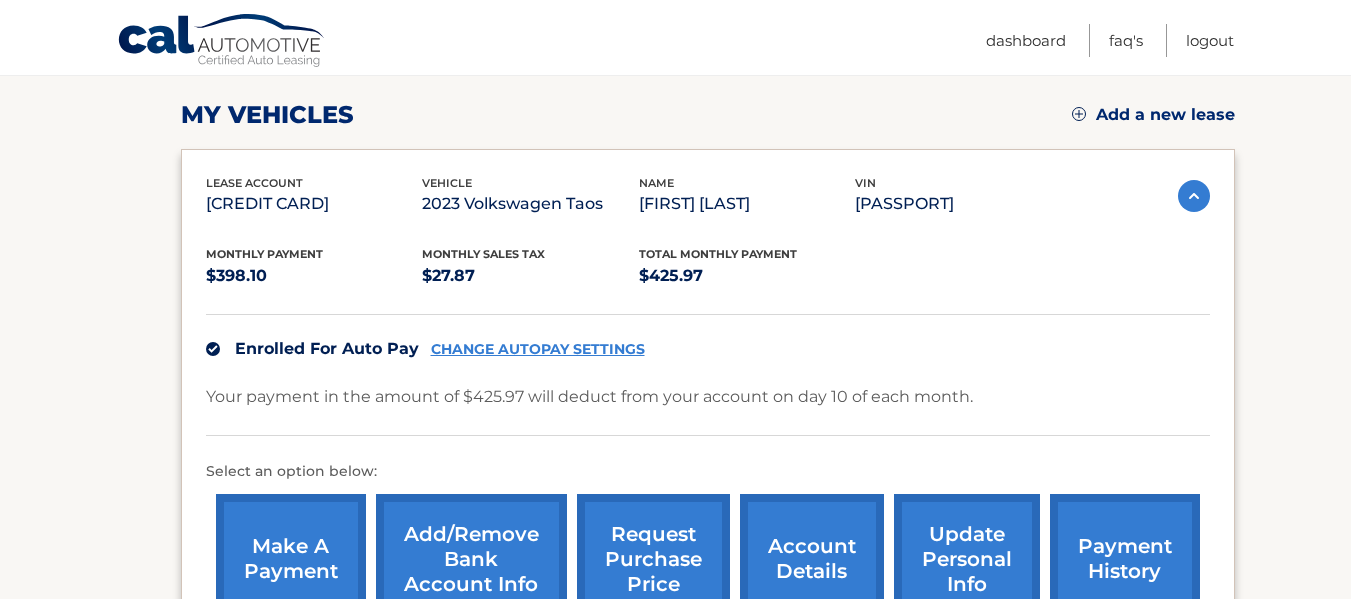 scroll, scrollTop: 400, scrollLeft: 0, axis: vertical 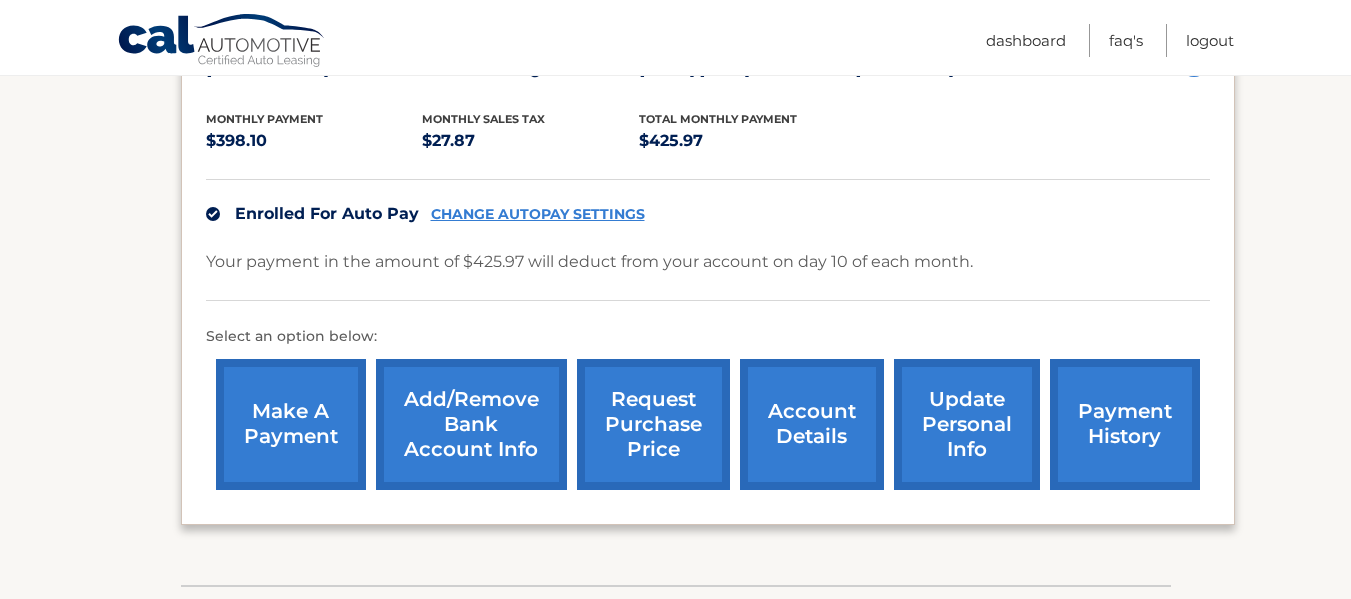 click on "Add/Remove bank account info" at bounding box center [471, 424] 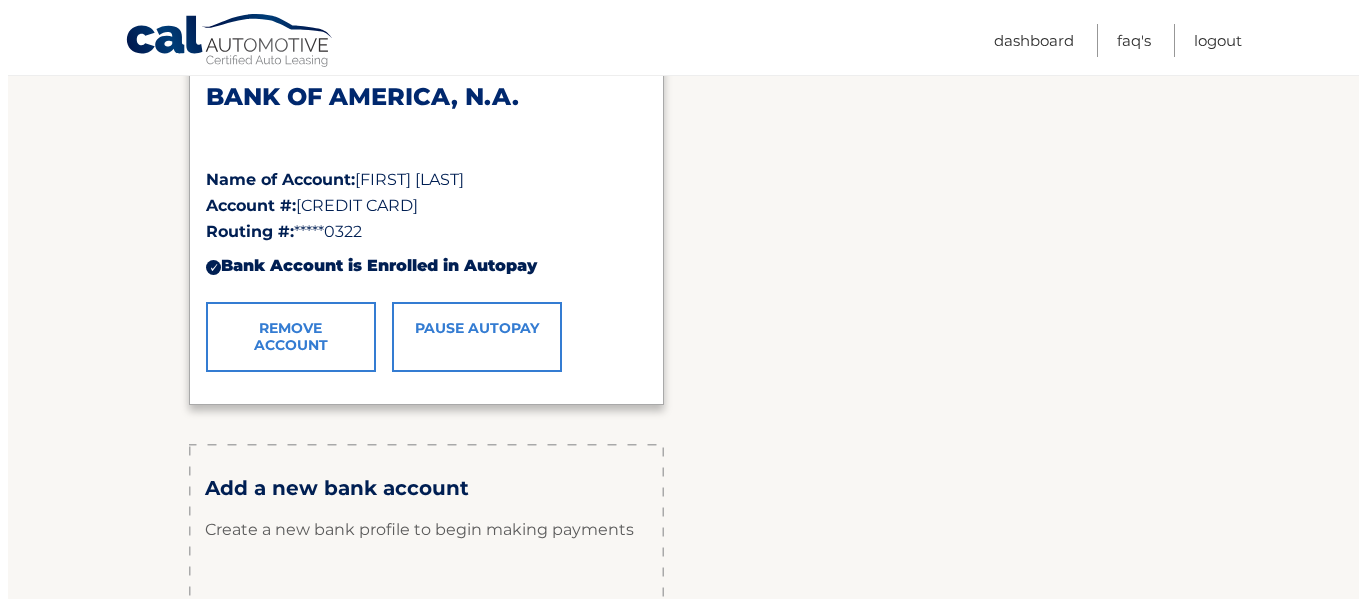 scroll, scrollTop: 400, scrollLeft: 0, axis: vertical 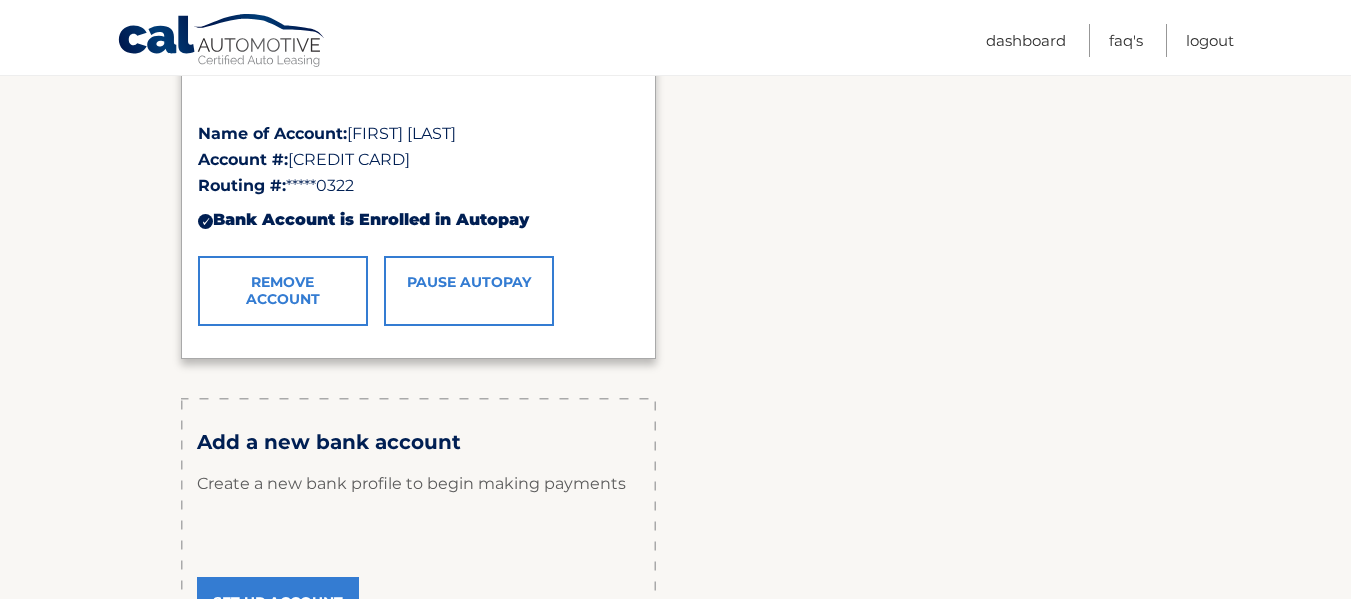 click on "Remove Account" at bounding box center [283, 291] 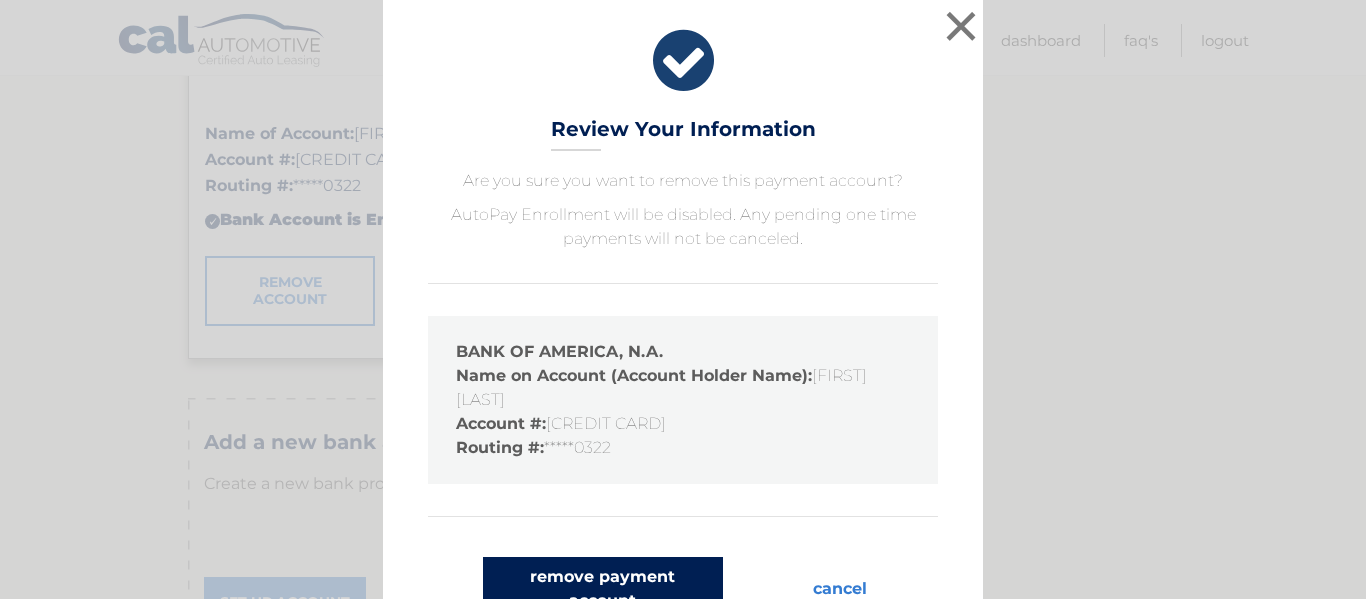 scroll, scrollTop: 47, scrollLeft: 0, axis: vertical 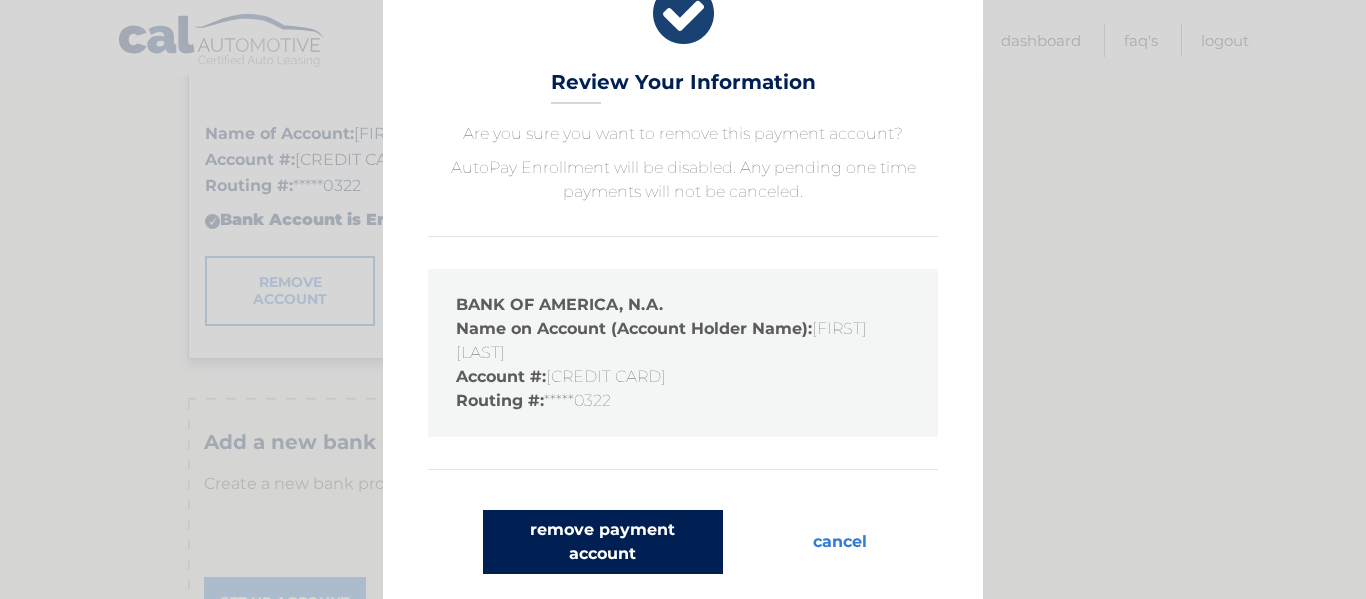click on "remove payment account" at bounding box center [603, 542] 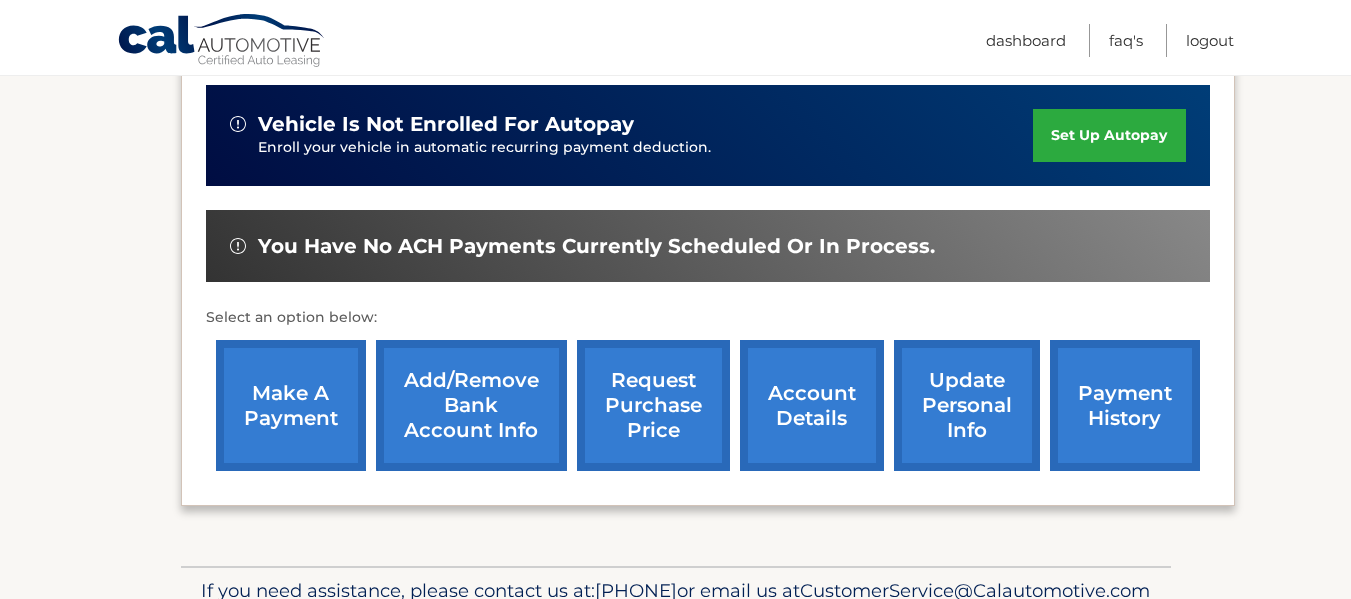 scroll, scrollTop: 500, scrollLeft: 0, axis: vertical 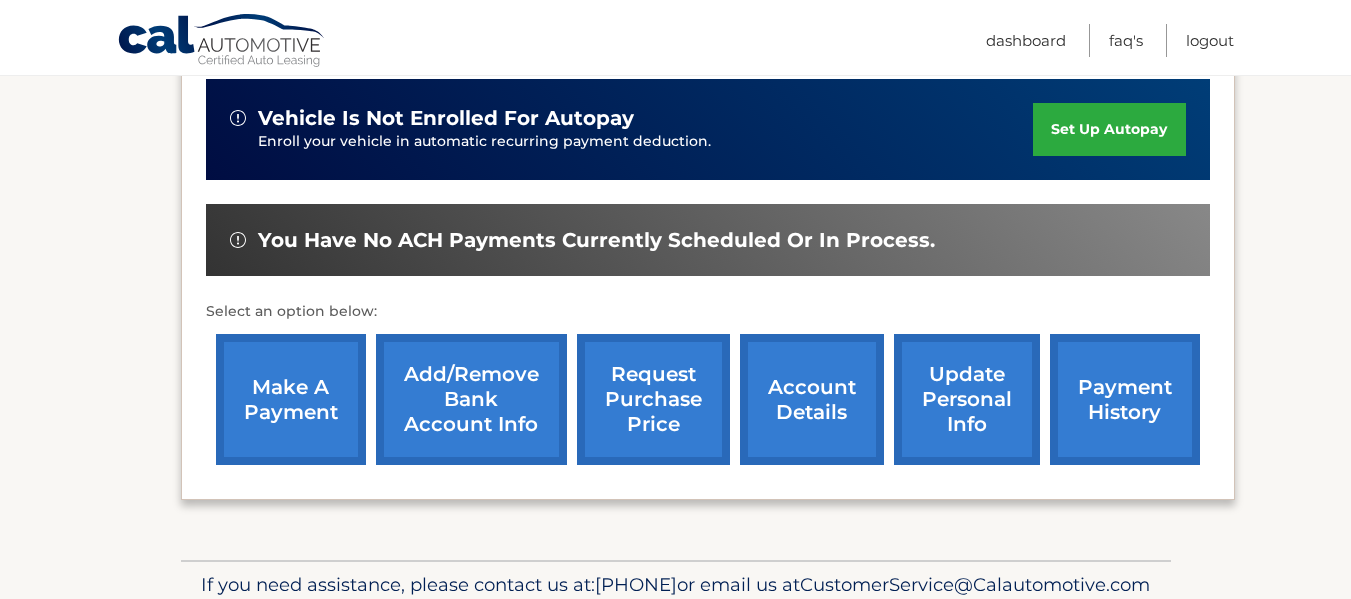 click on "set up autopay" at bounding box center (1109, 129) 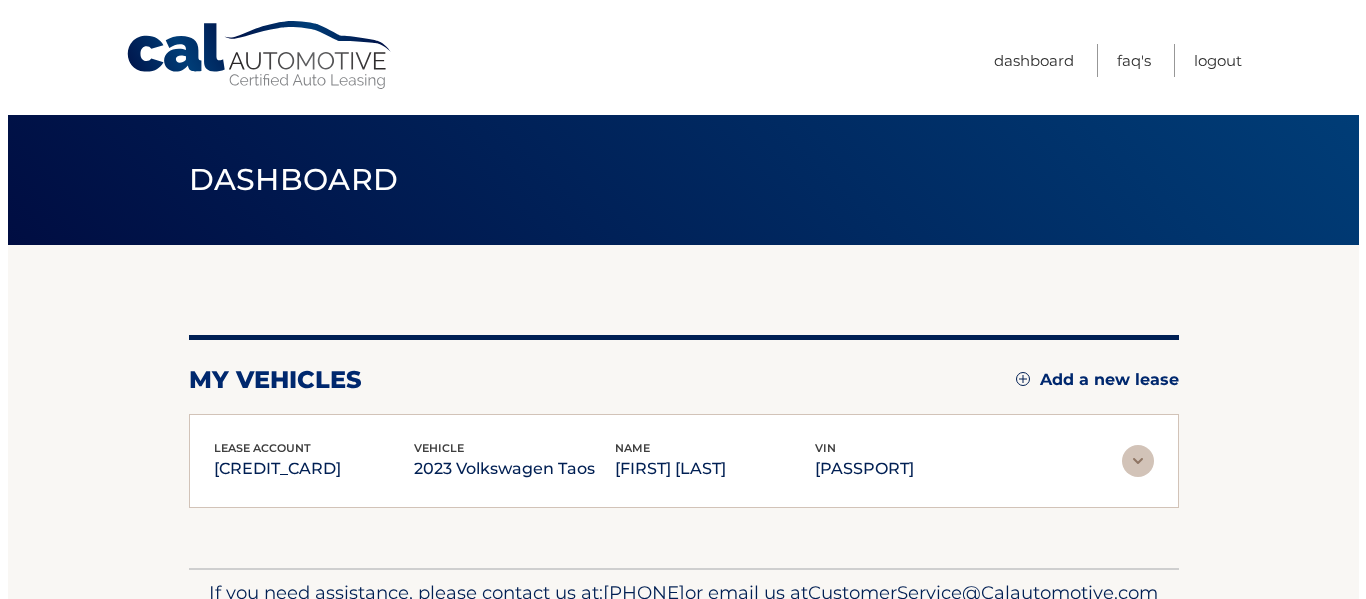 scroll, scrollTop: 0, scrollLeft: 0, axis: both 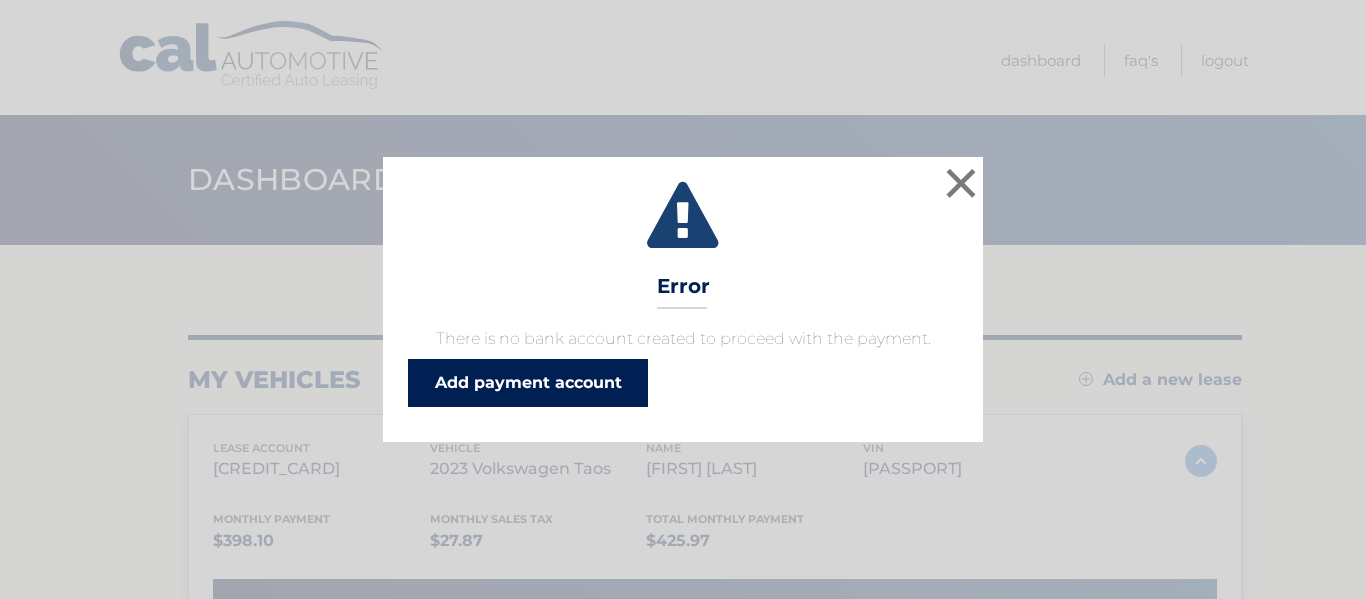 click on "Add payment account" at bounding box center [528, 383] 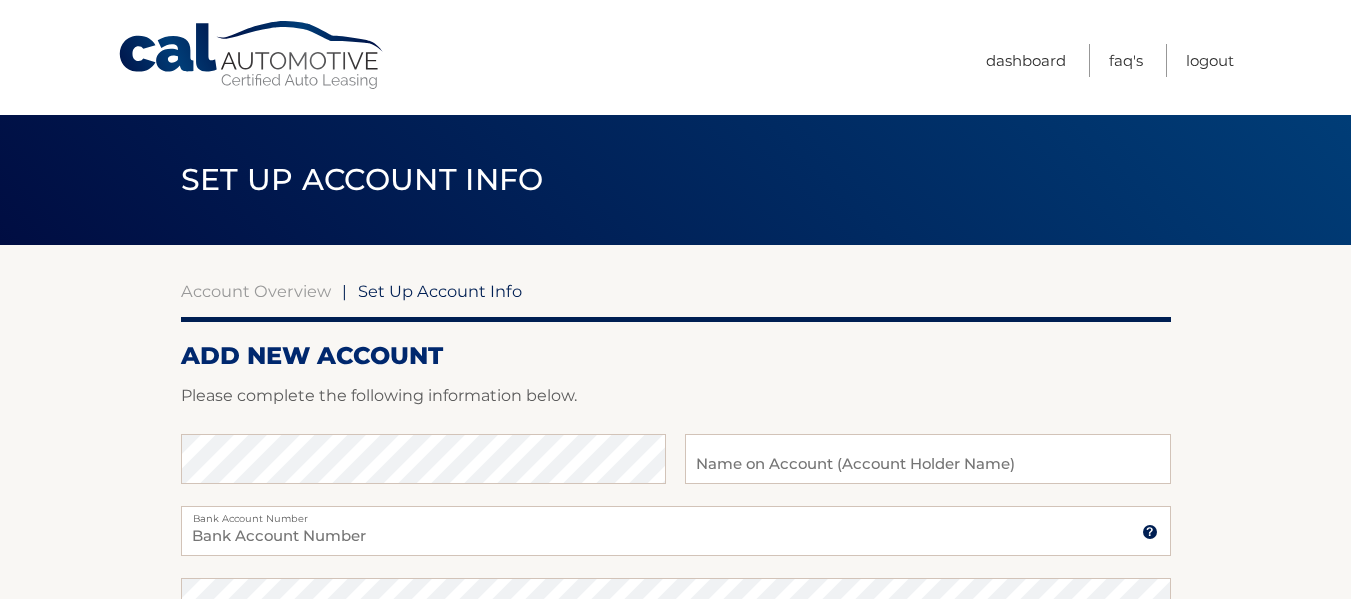 scroll, scrollTop: 0, scrollLeft: 0, axis: both 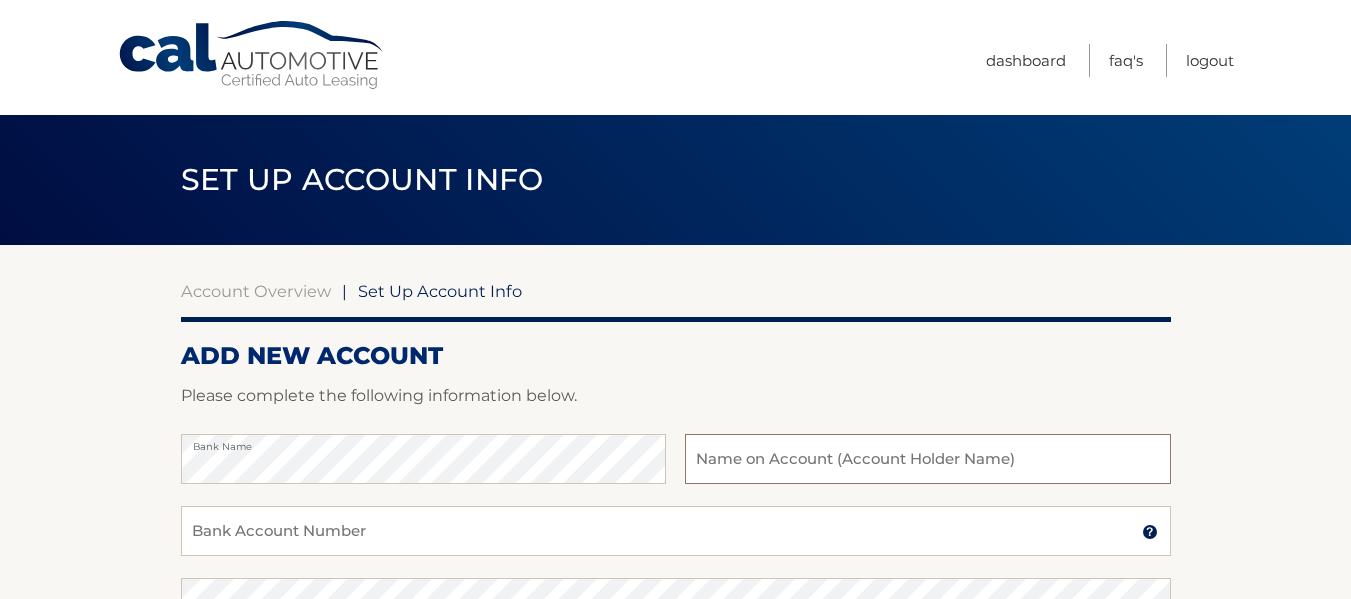 type on "F" 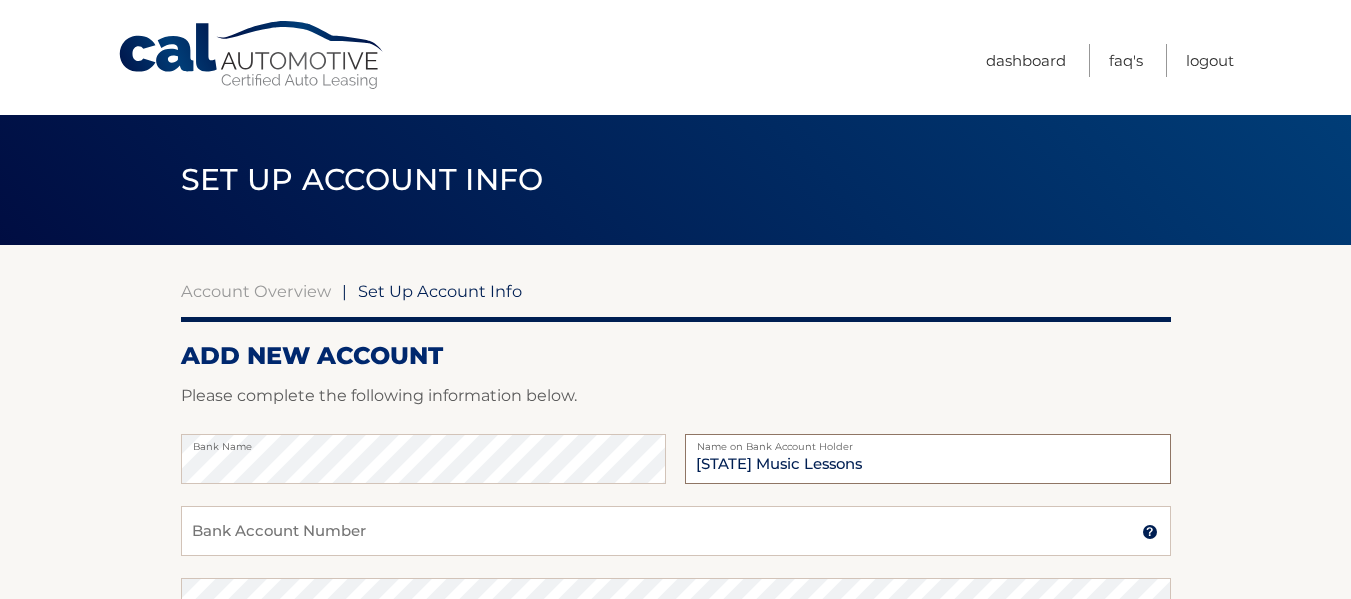 type on "[STATE] Music Lessons" 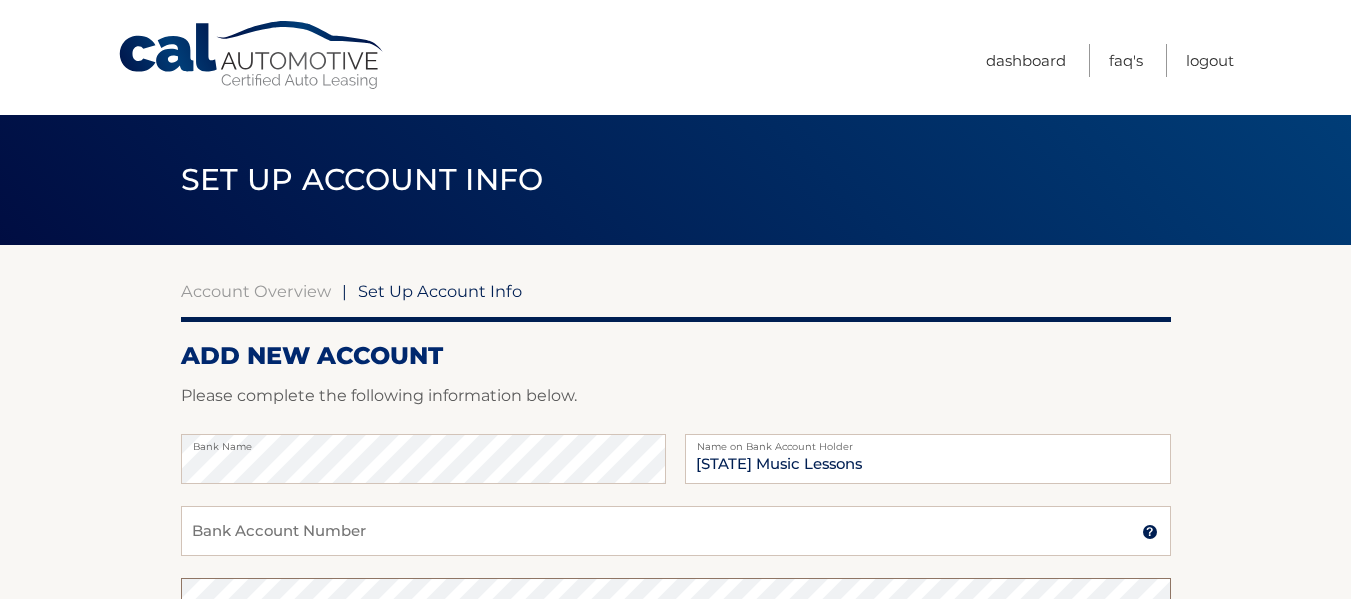 scroll, scrollTop: 29, scrollLeft: 0, axis: vertical 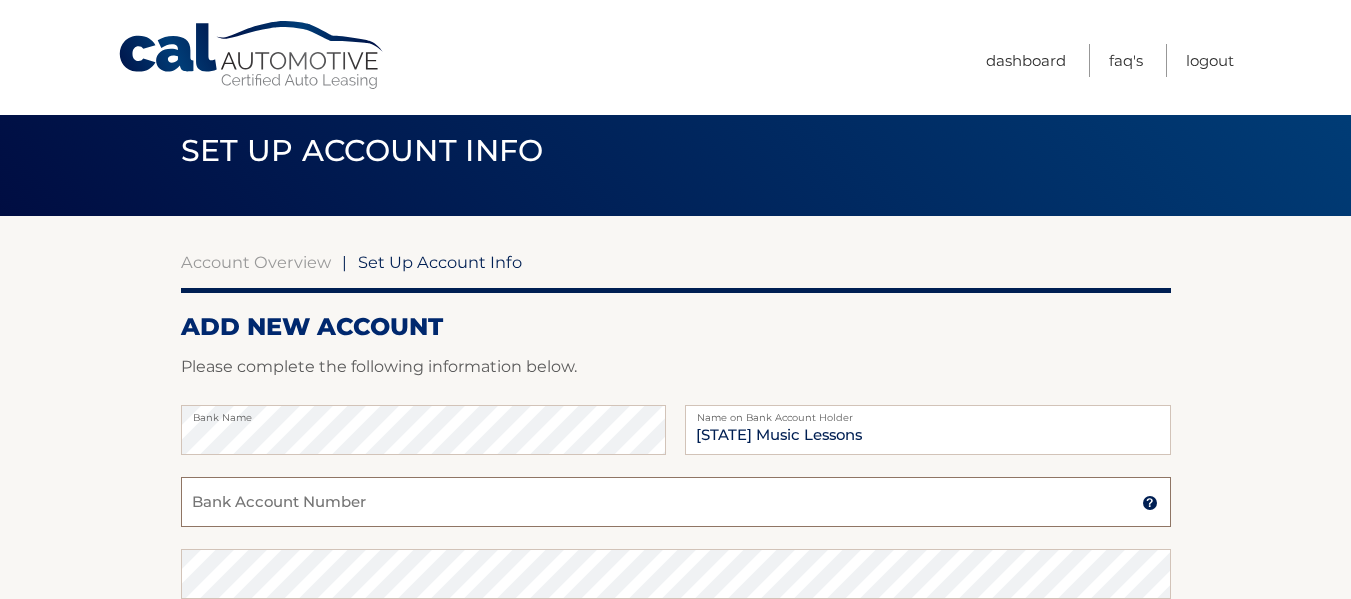 click on "Bank Account Number" at bounding box center [676, 502] 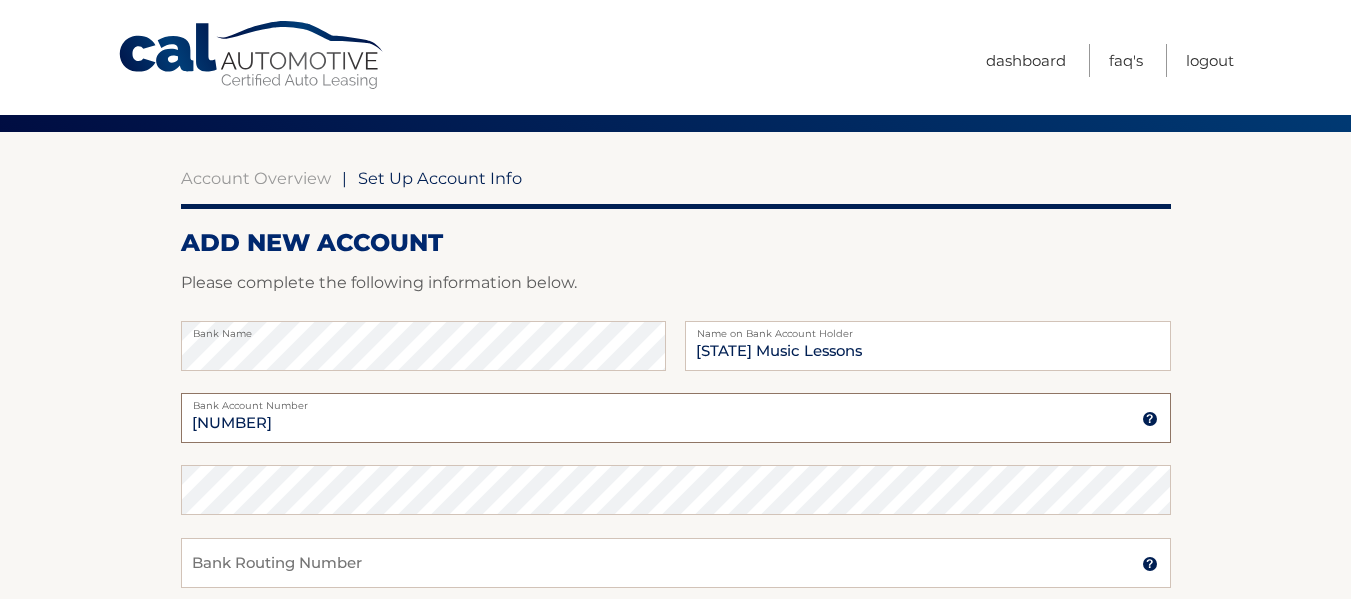 scroll, scrollTop: 229, scrollLeft: 0, axis: vertical 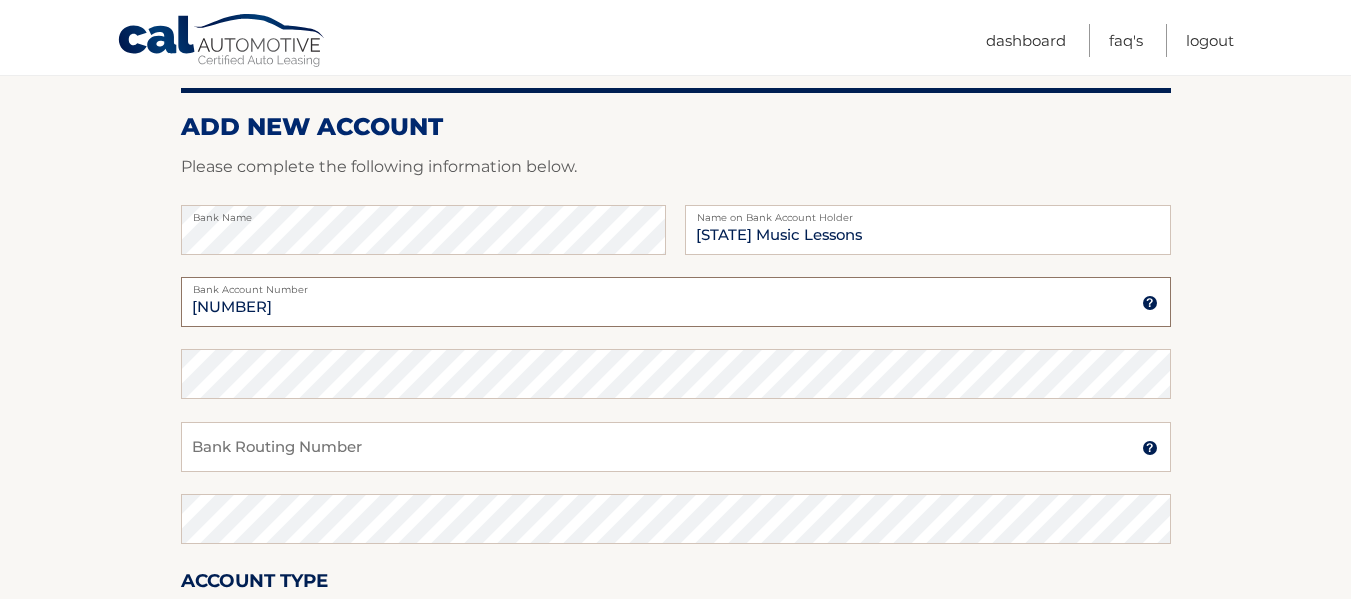 type on "[NUMBER]" 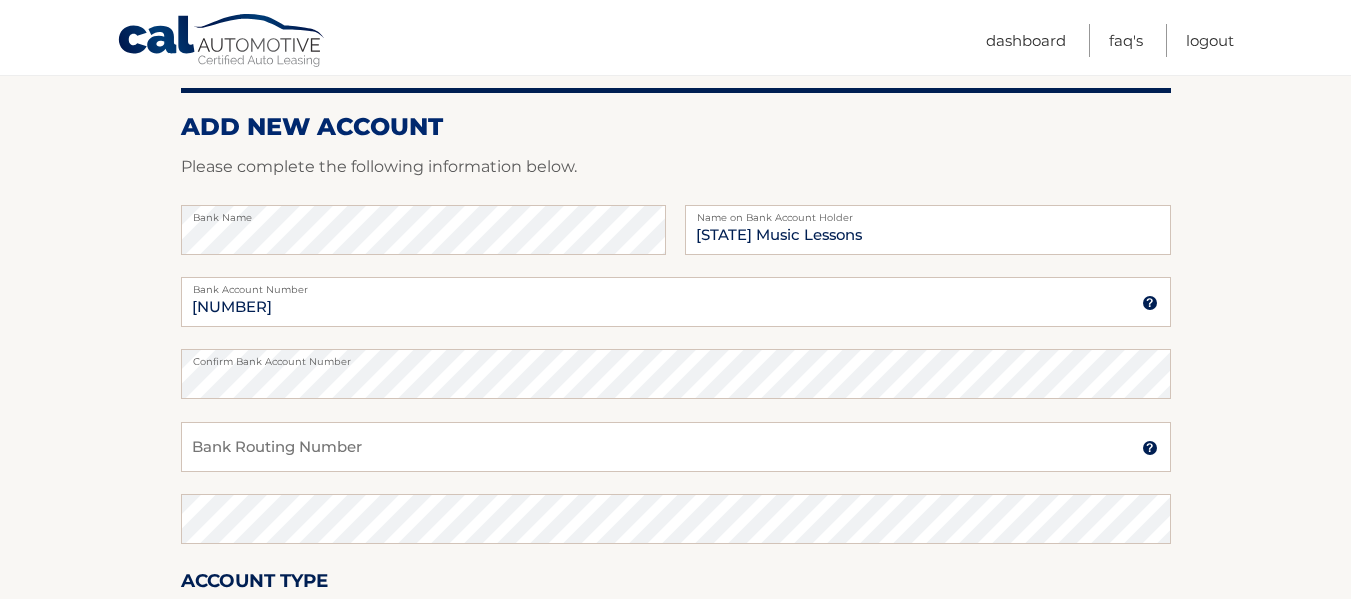 drag, startPoint x: 250, startPoint y: 405, endPoint x: 244, endPoint y: 433, distance: 28.635643 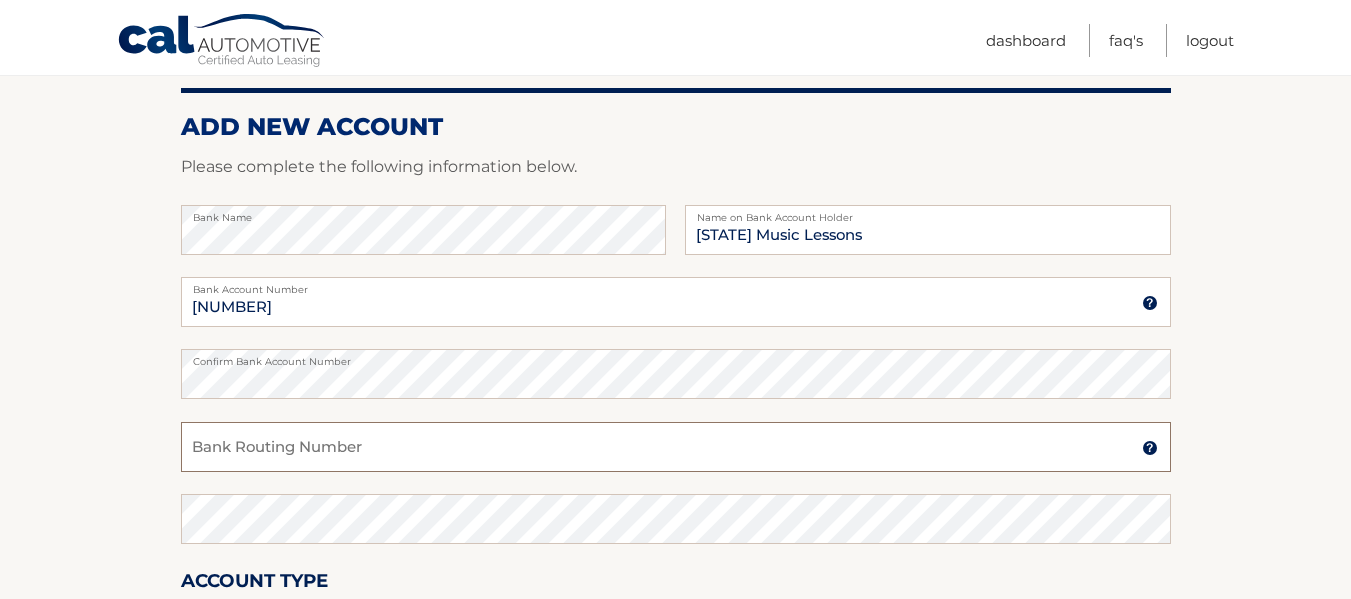click on "Bank Routing Number" at bounding box center (676, 447) 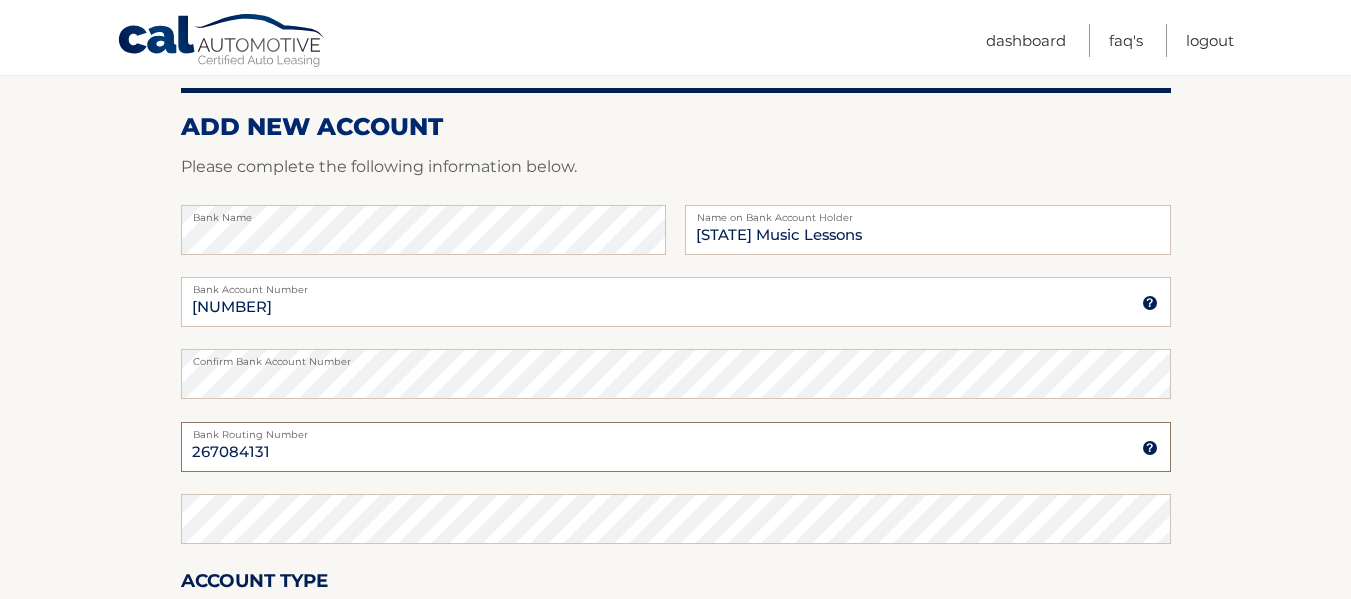 type on "267084131" 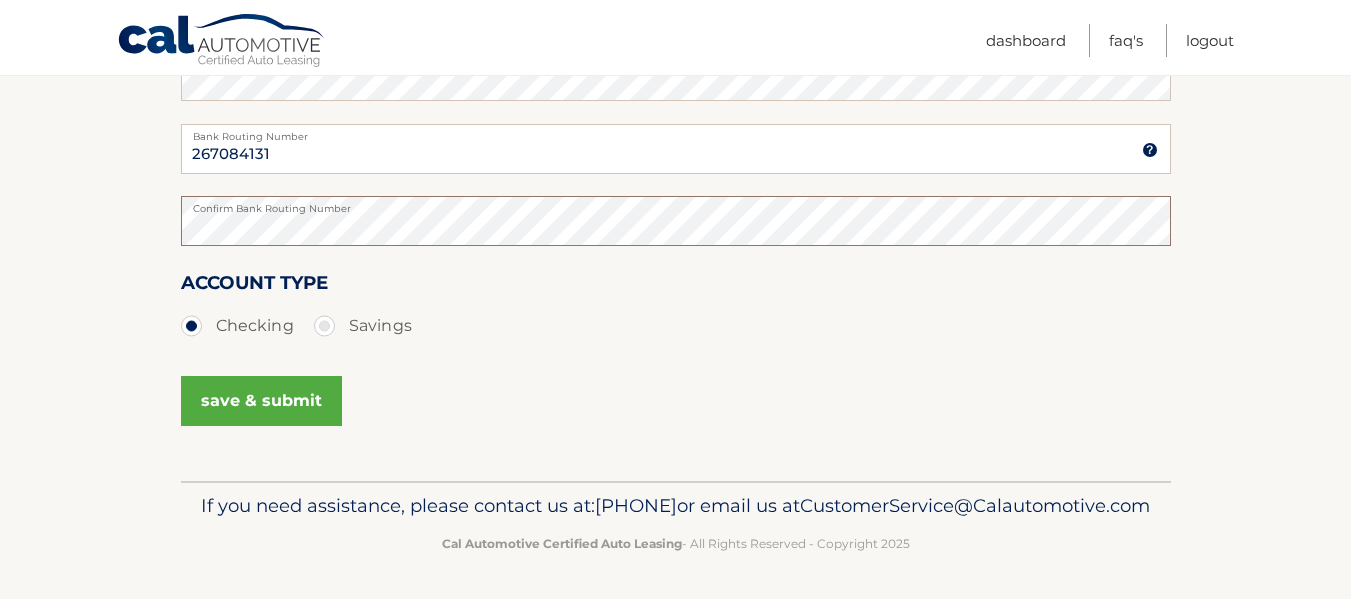 scroll, scrollTop: 529, scrollLeft: 0, axis: vertical 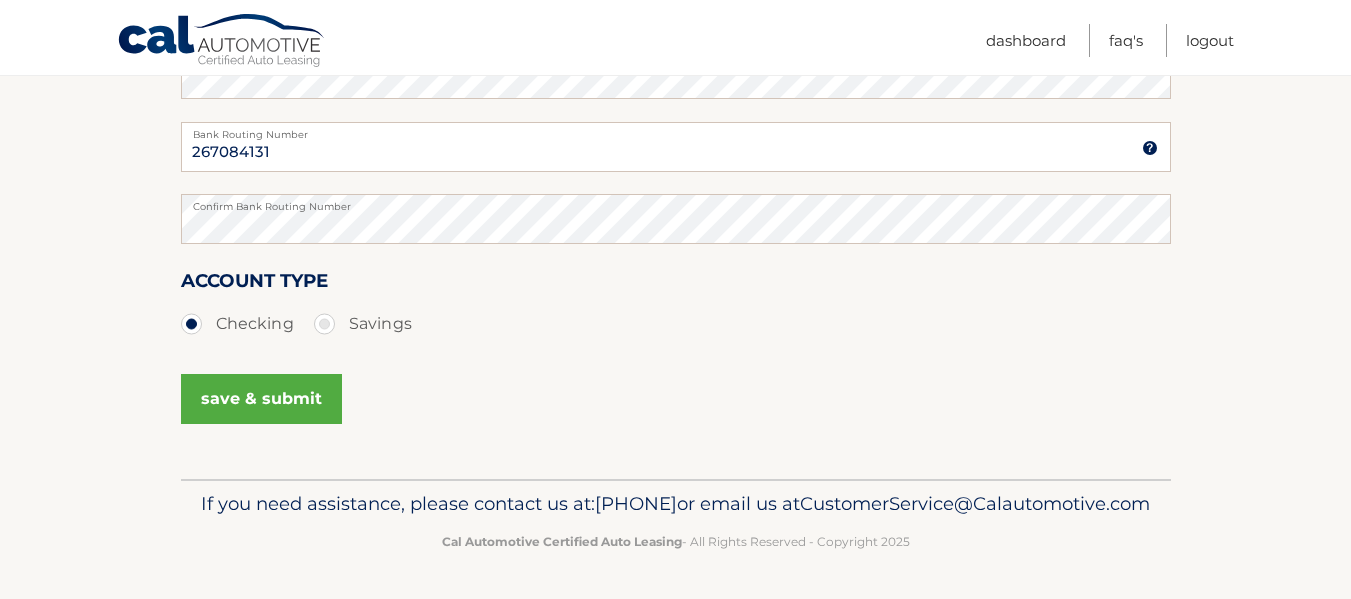 click on "save & submit" at bounding box center [261, 399] 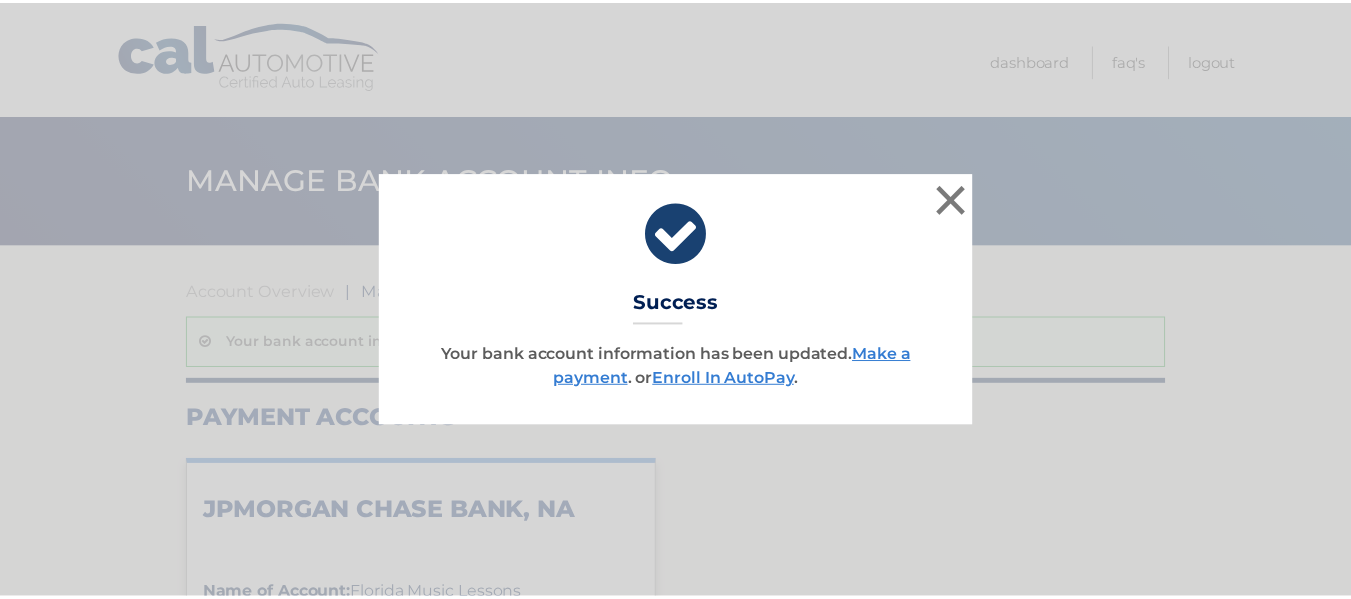 scroll, scrollTop: 0, scrollLeft: 0, axis: both 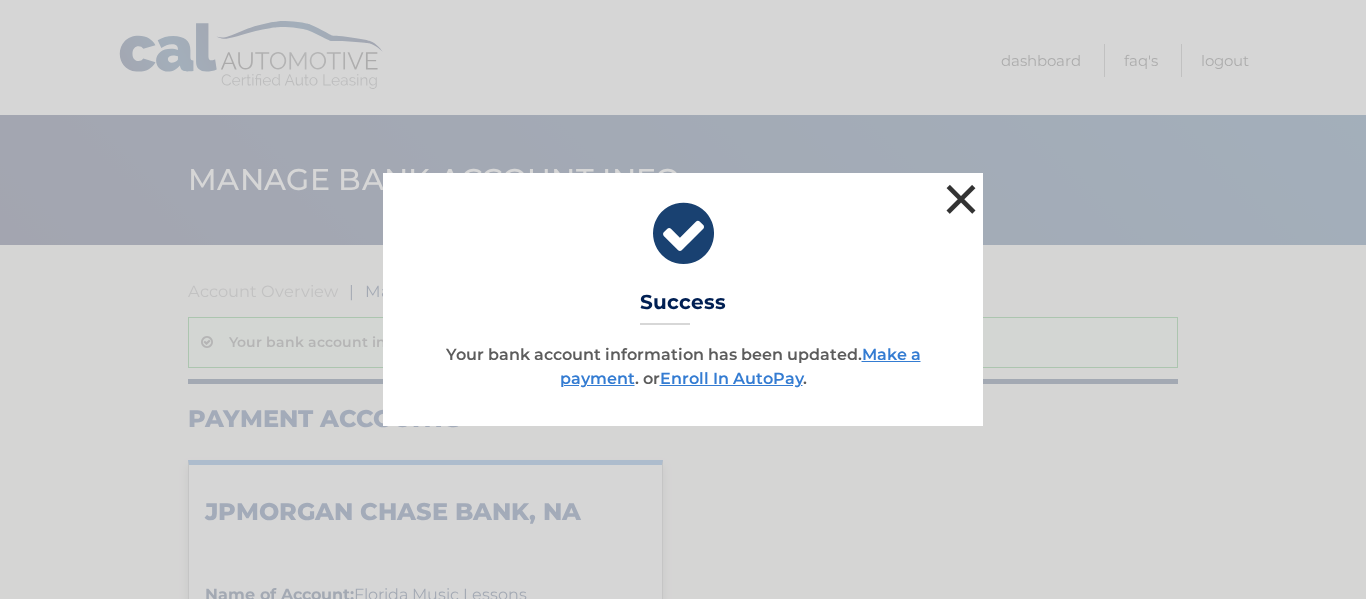 click on "×" at bounding box center [961, 199] 